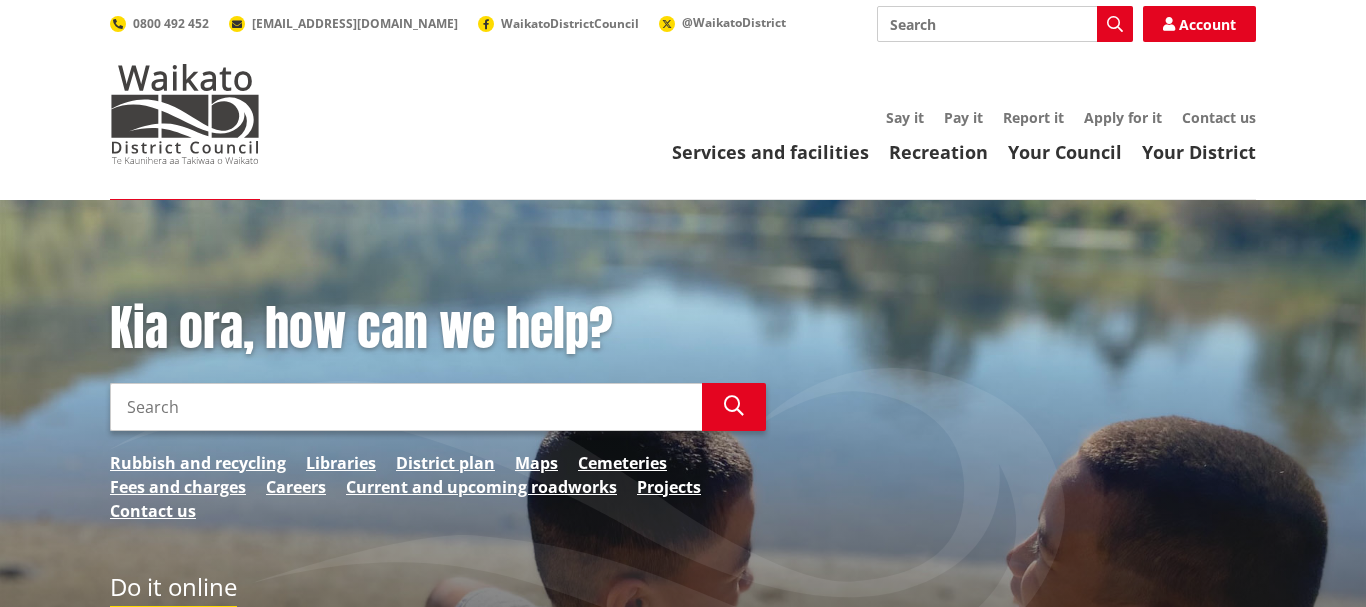 scroll, scrollTop: 0, scrollLeft: 0, axis: both 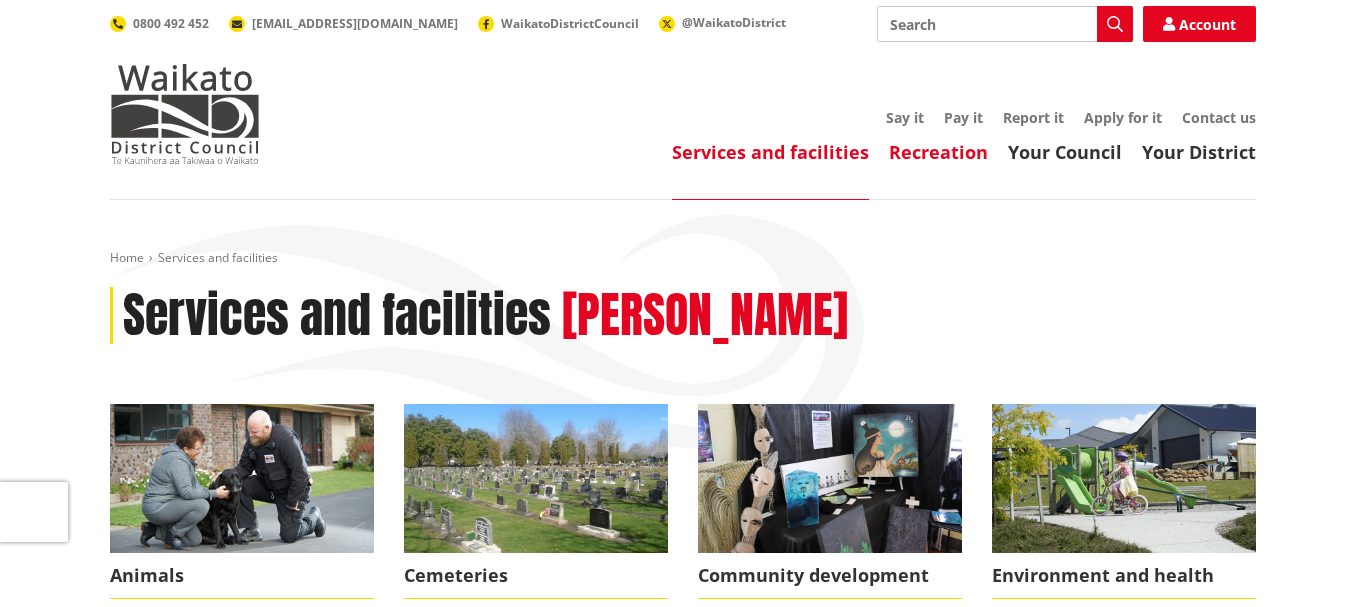 click on "Recreation" at bounding box center [938, 152] 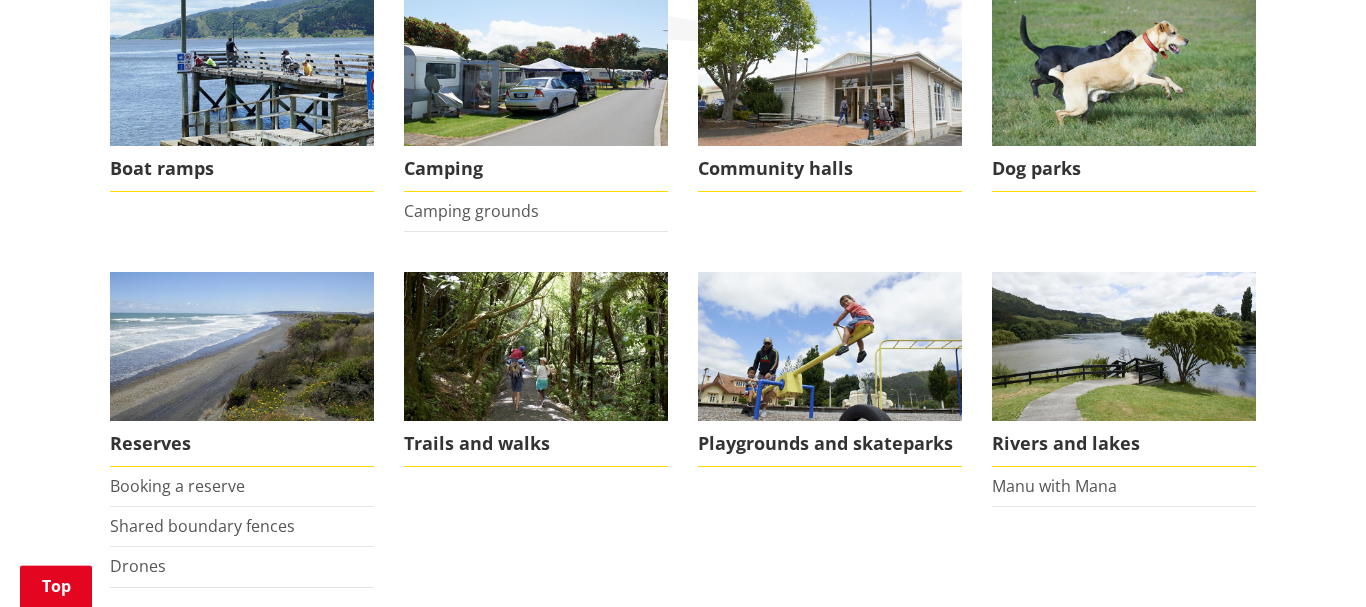 scroll, scrollTop: 408, scrollLeft: 0, axis: vertical 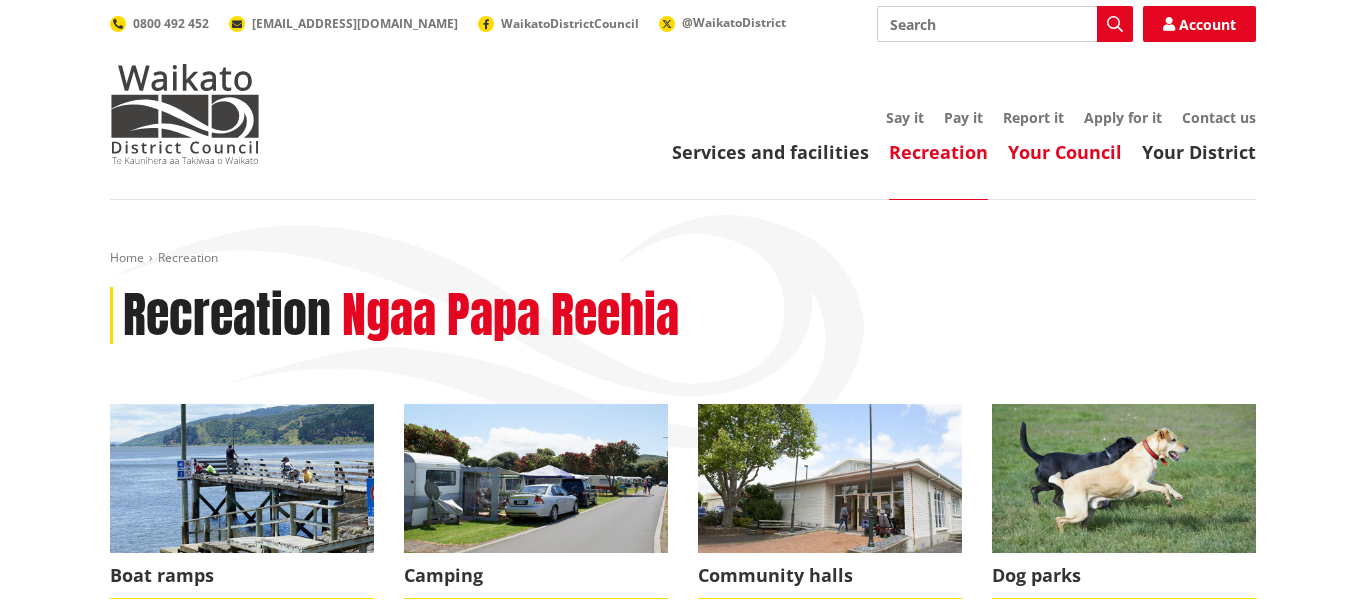 click on "Your Council" at bounding box center [1065, 152] 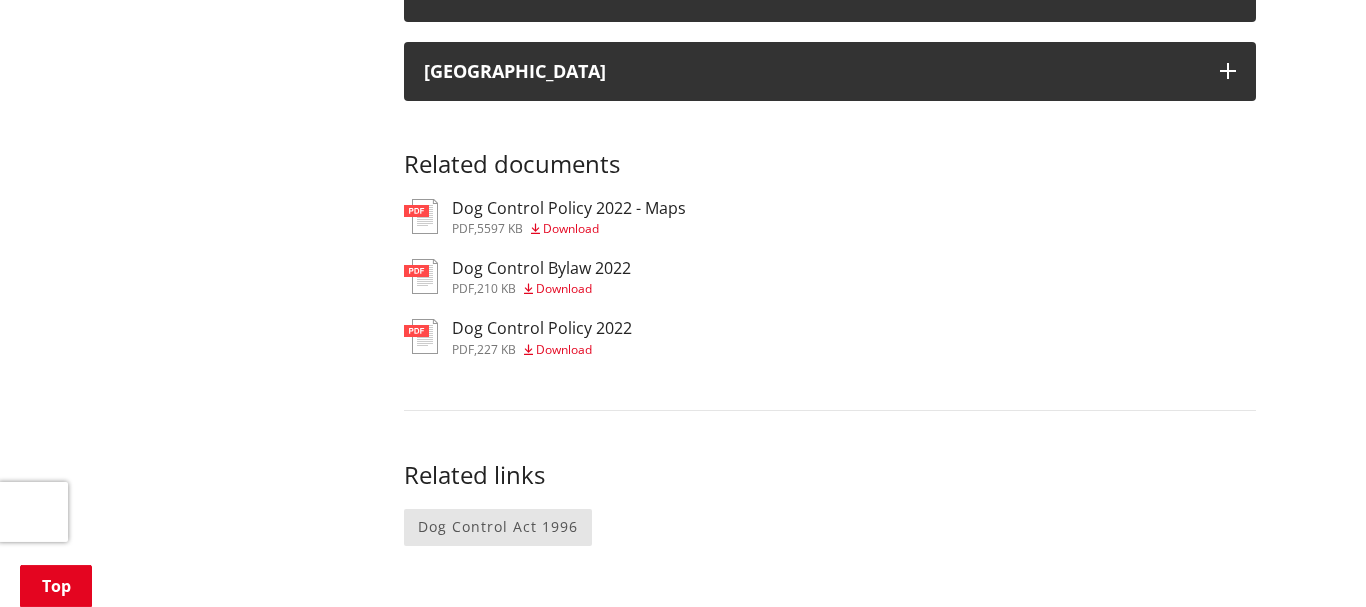 scroll, scrollTop: 1326, scrollLeft: 0, axis: vertical 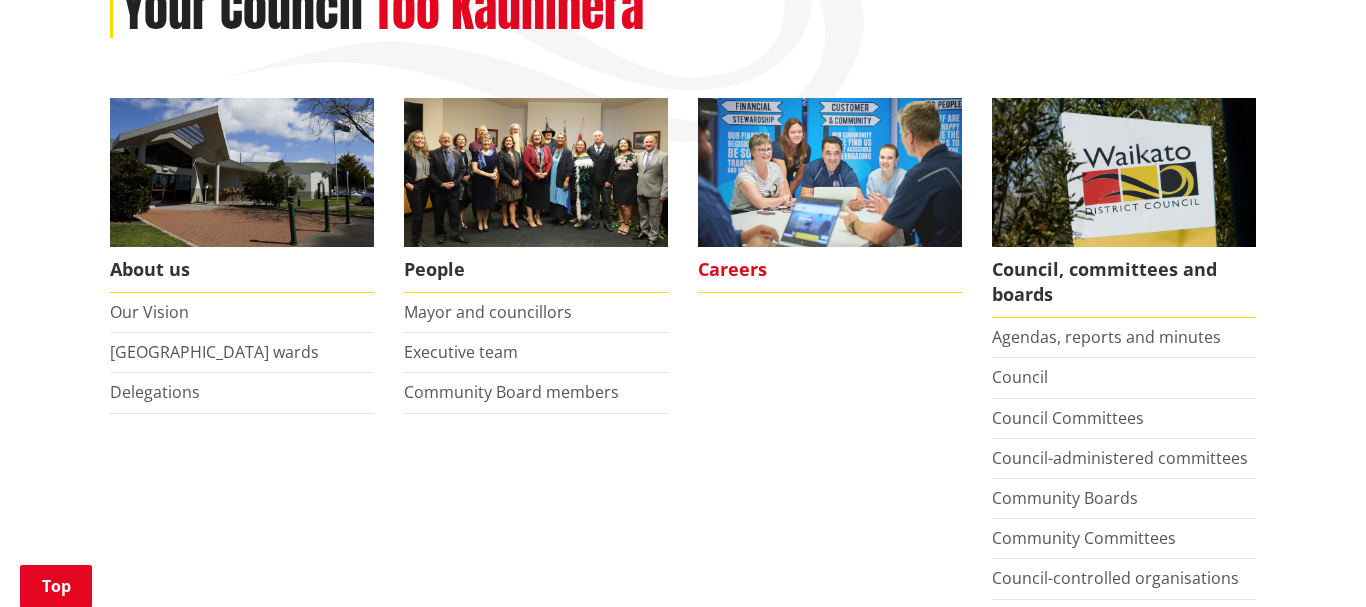click on "Careers" at bounding box center (830, 270) 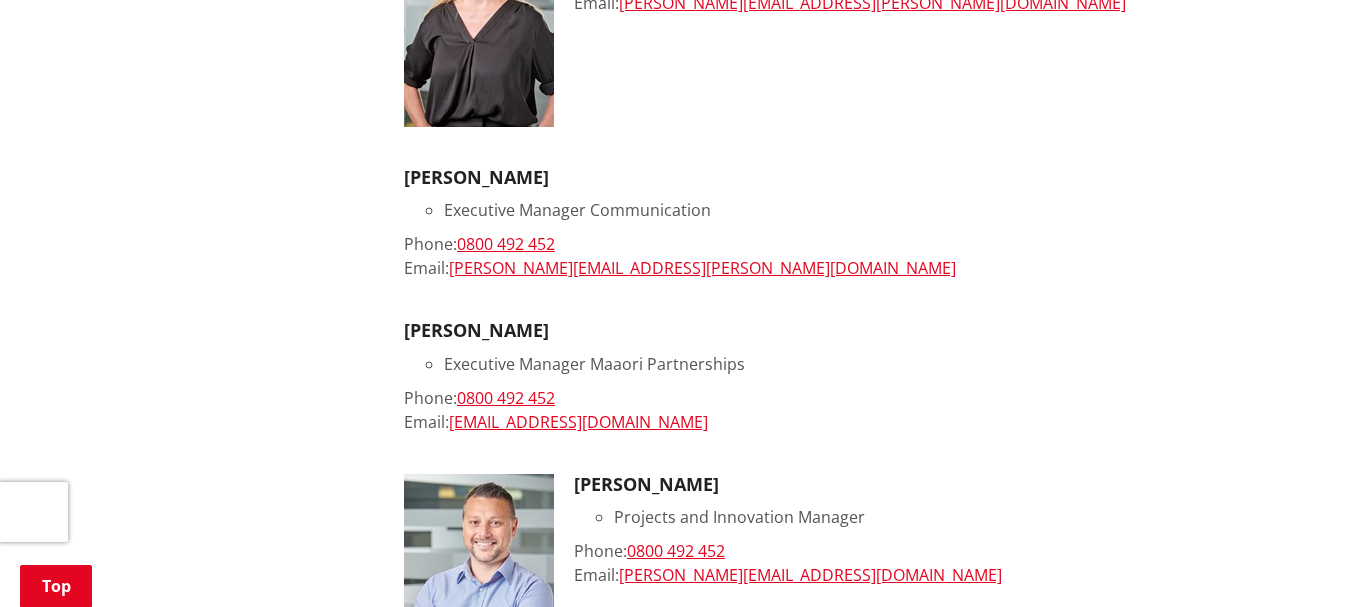 scroll, scrollTop: 2040, scrollLeft: 0, axis: vertical 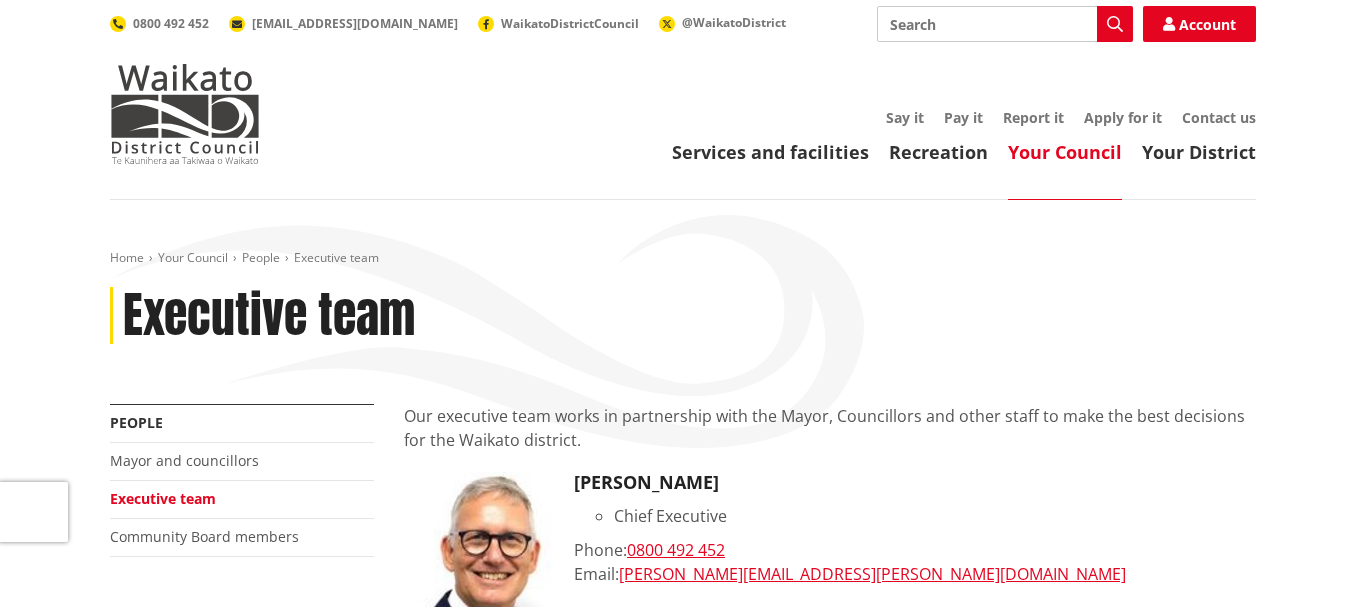 click on "Your Council" at bounding box center [1065, 152] 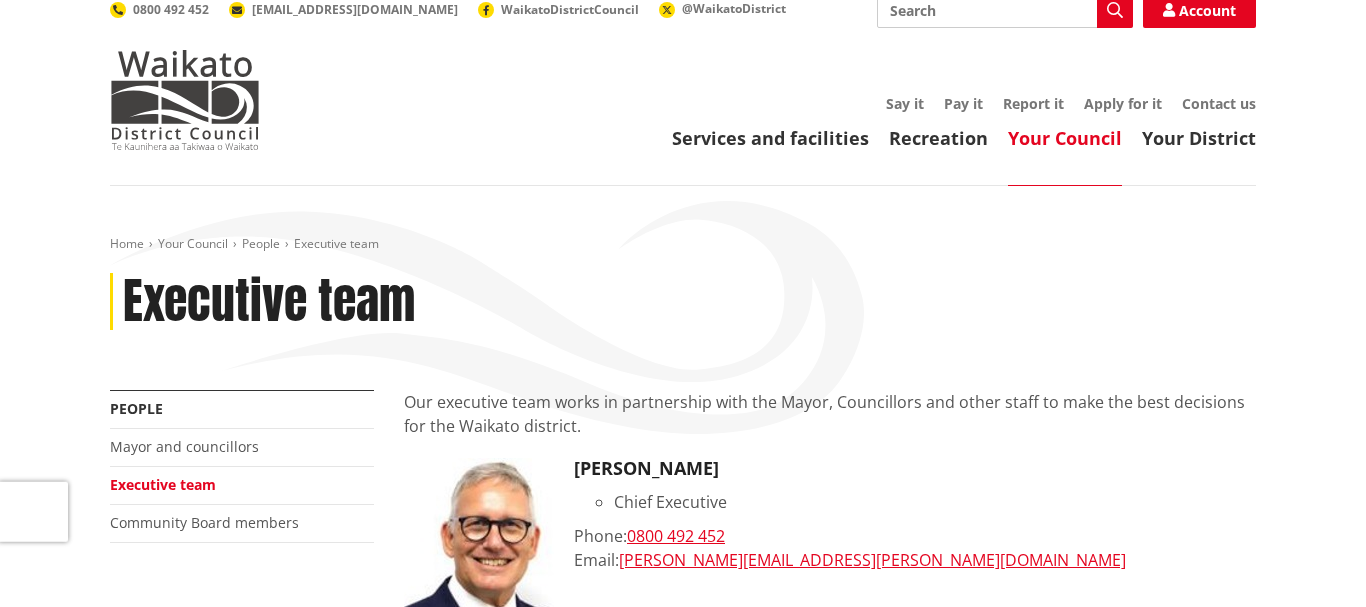 scroll, scrollTop: 102, scrollLeft: 0, axis: vertical 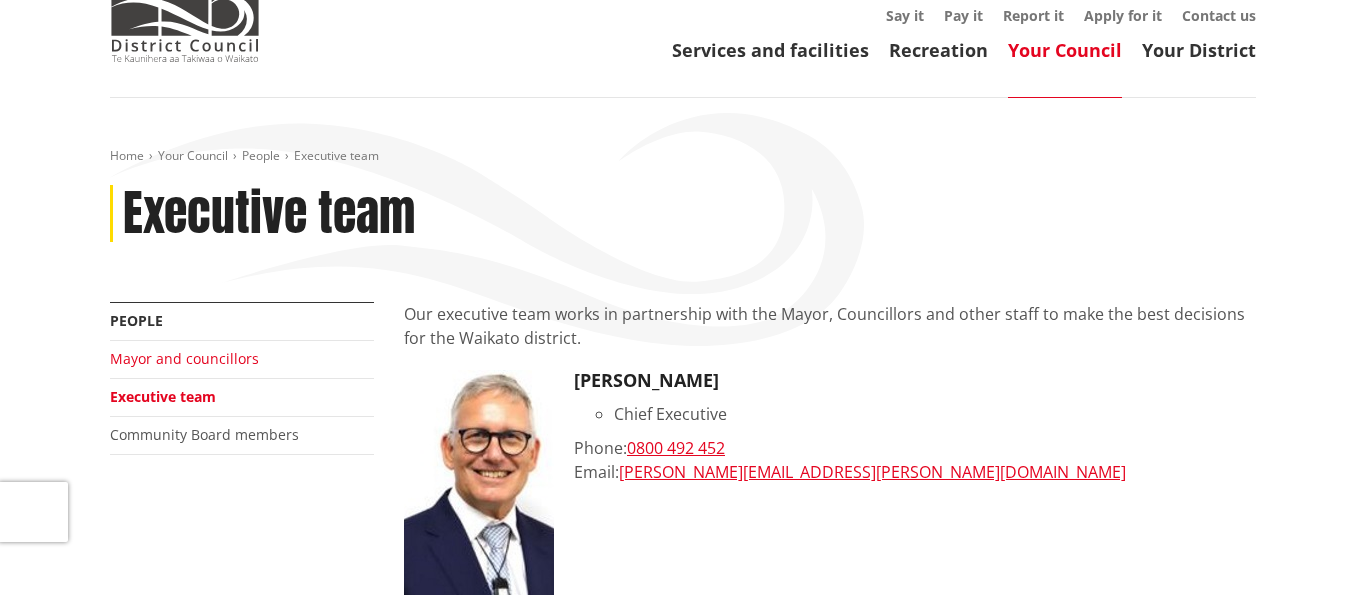 click on "Mayor and councillors" at bounding box center (184, 358) 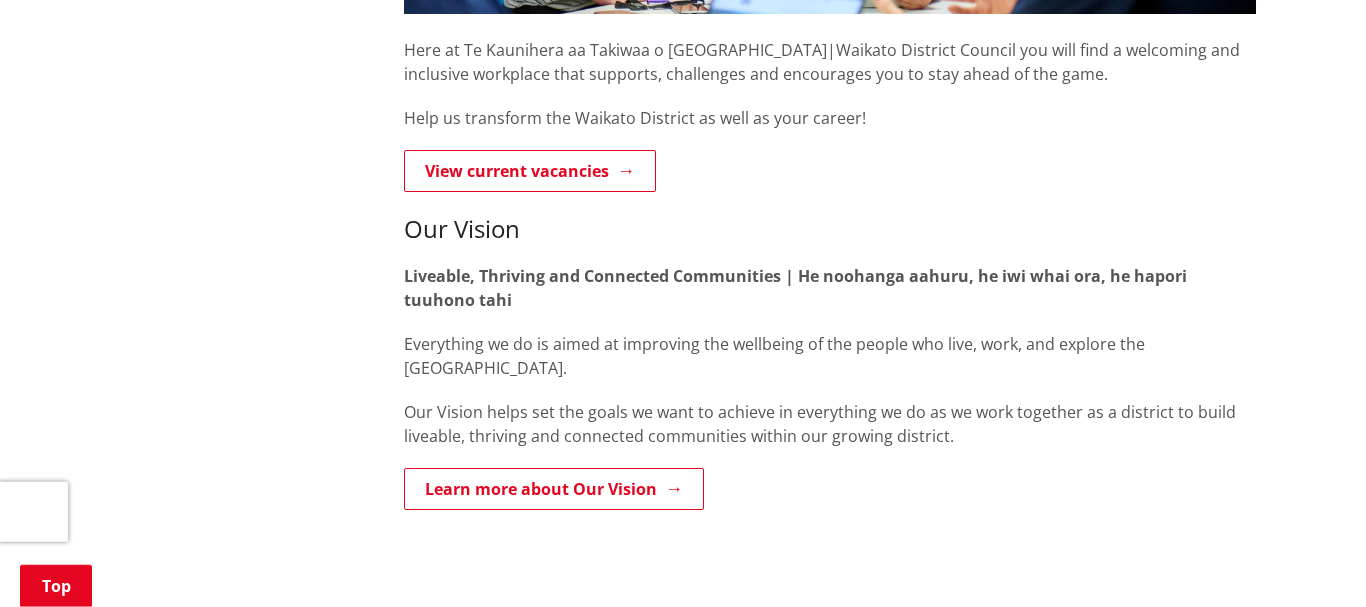 scroll, scrollTop: 816, scrollLeft: 0, axis: vertical 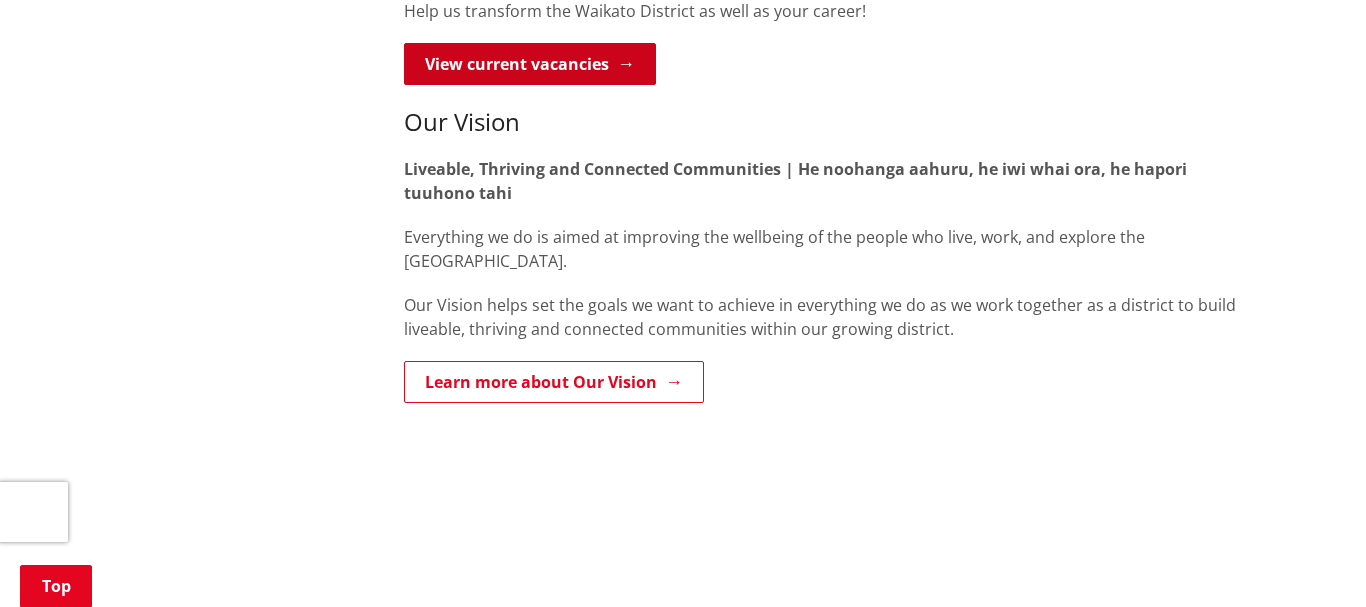 click on "View current vacancies" at bounding box center [530, 64] 